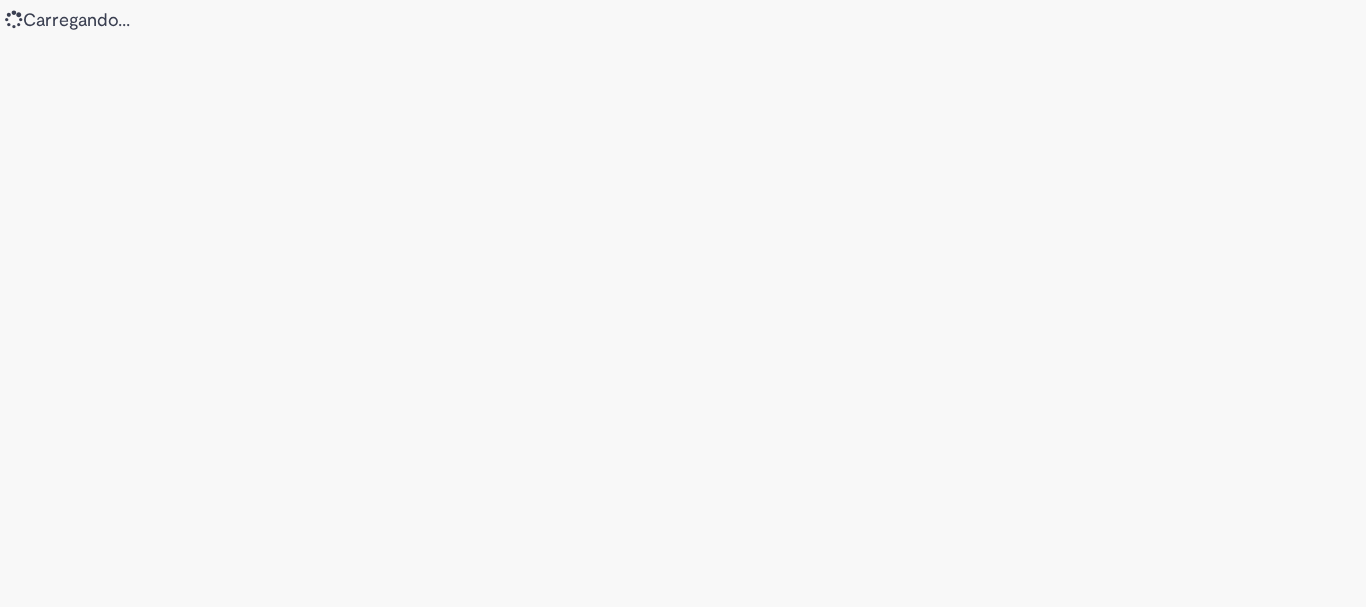 scroll, scrollTop: 0, scrollLeft: 0, axis: both 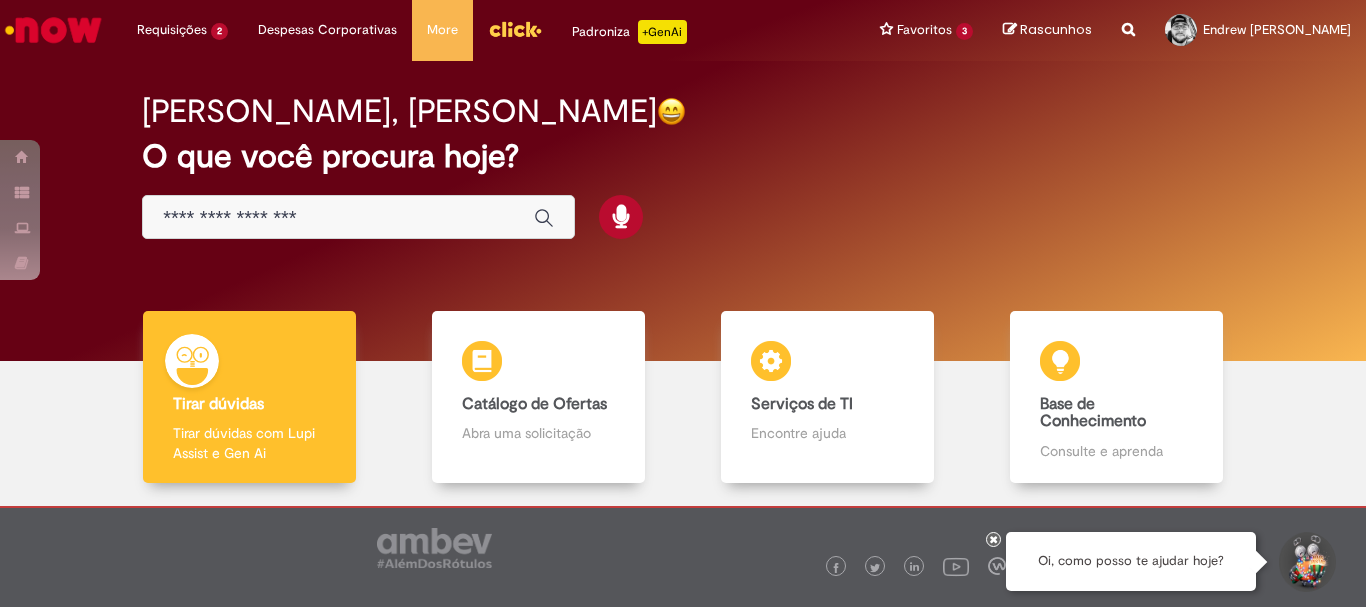 click at bounding box center (358, 217) 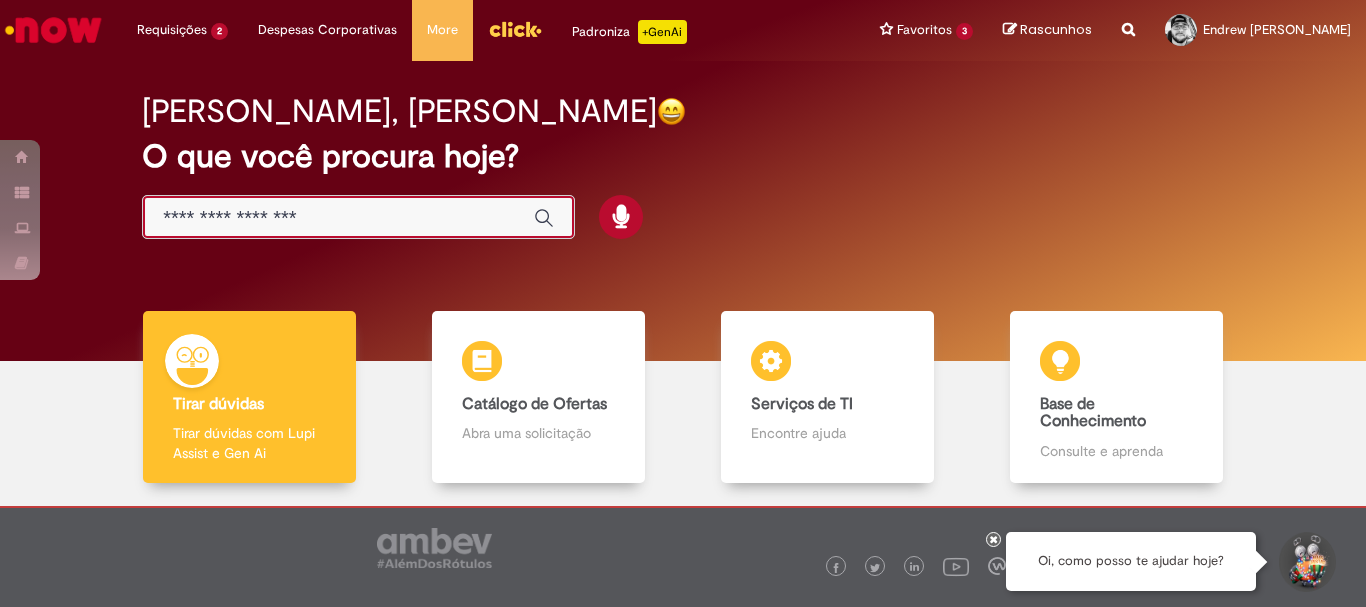 click at bounding box center (338, 218) 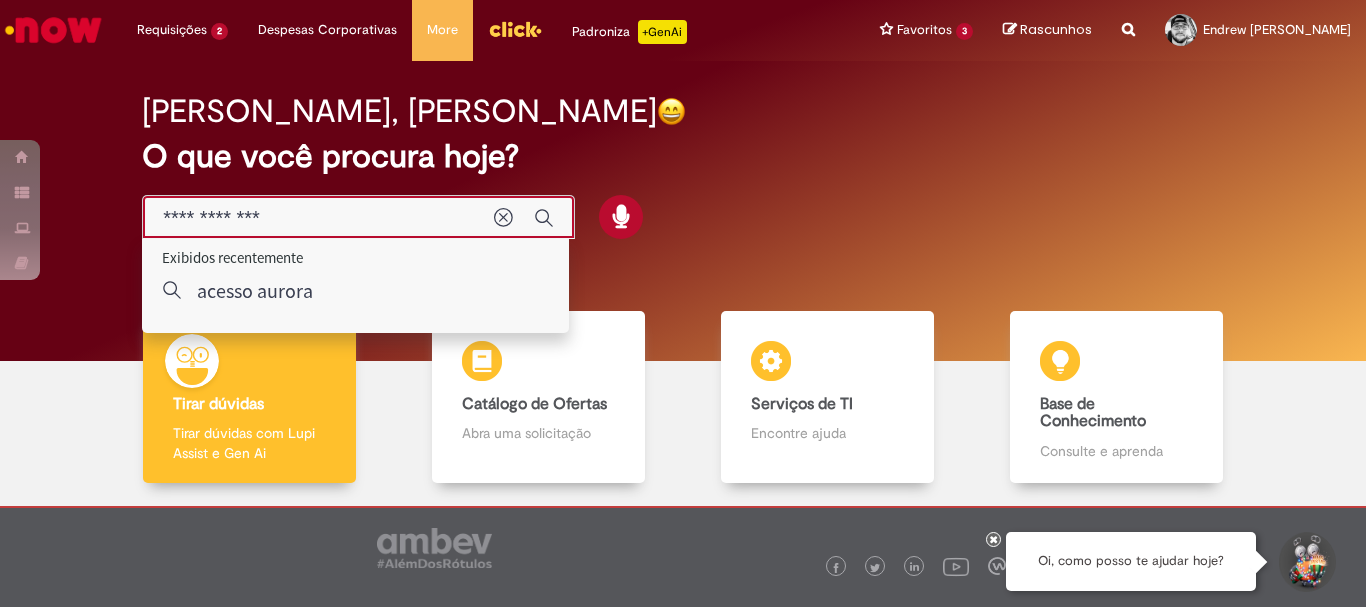 type on "**********" 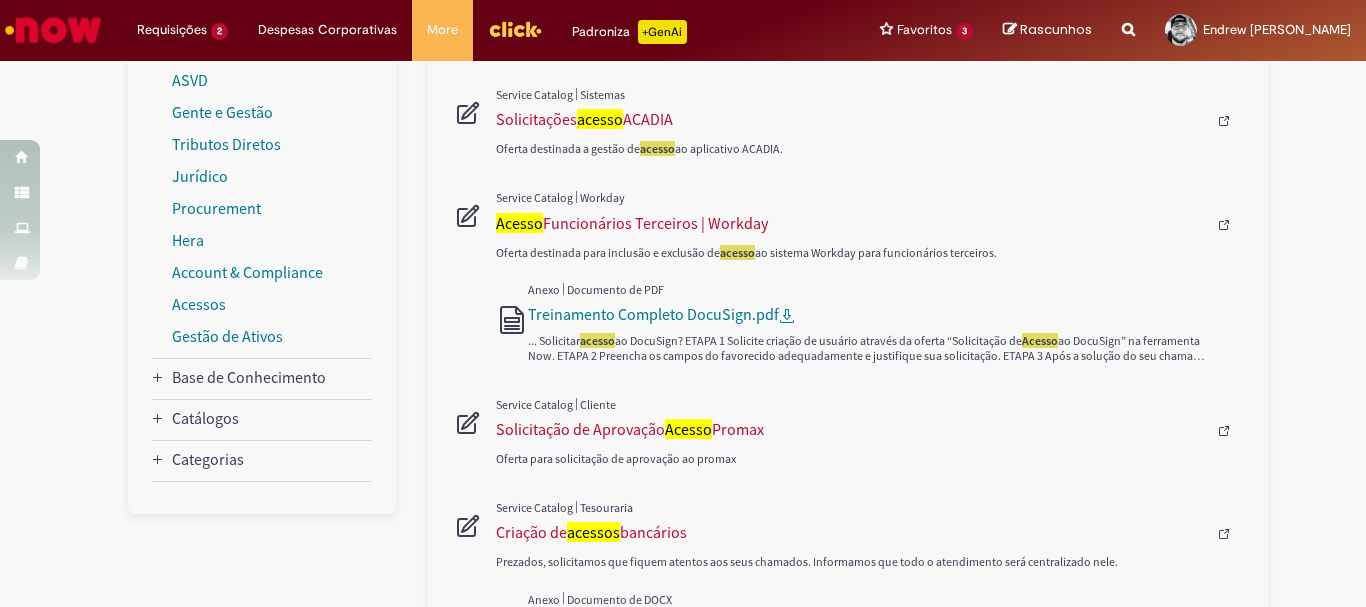 scroll, scrollTop: 0, scrollLeft: 0, axis: both 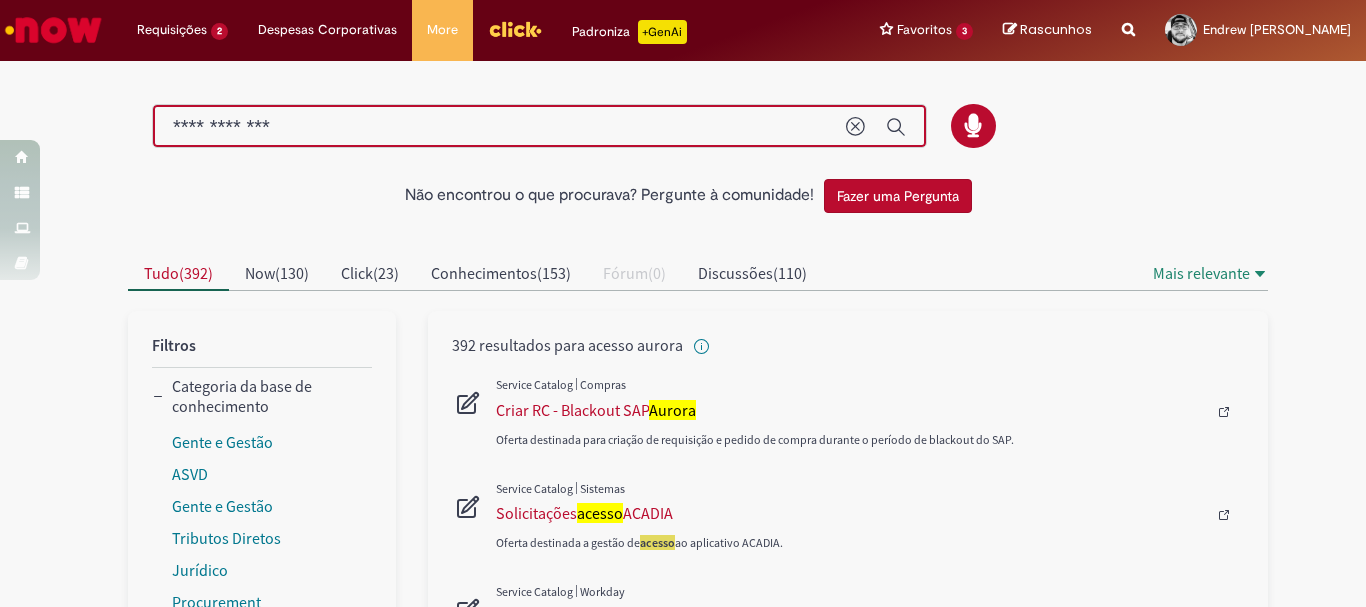 click on "**********" at bounding box center [499, 127] 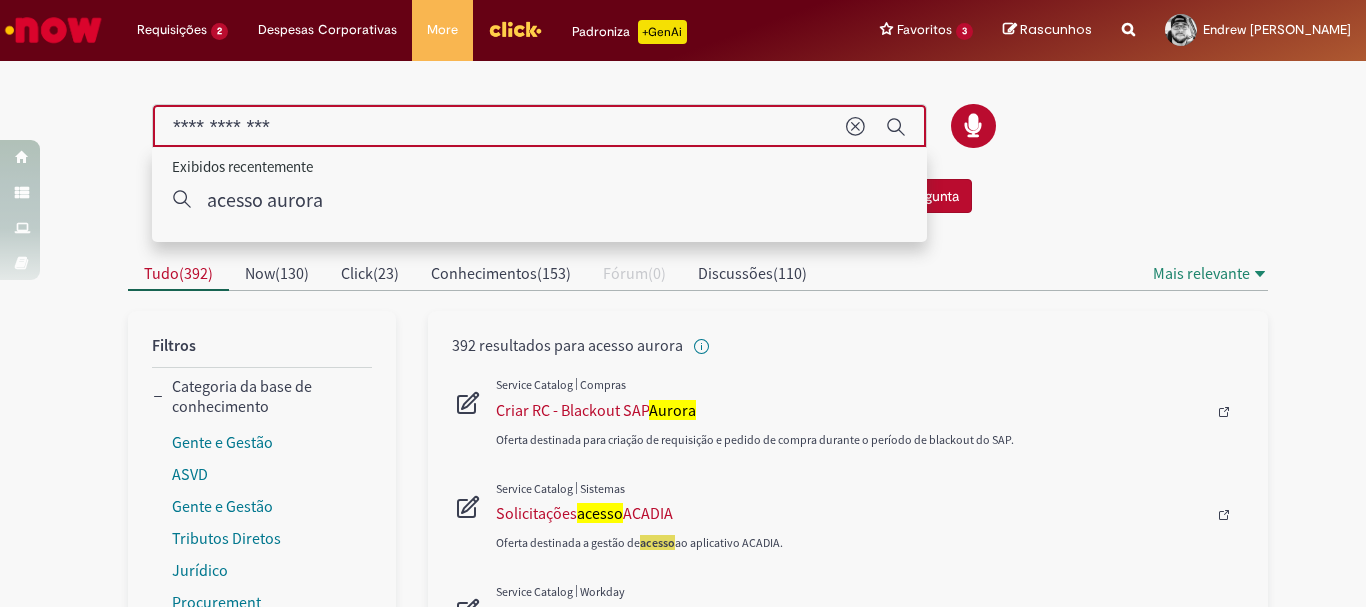 click on "**********" at bounding box center [499, 127] 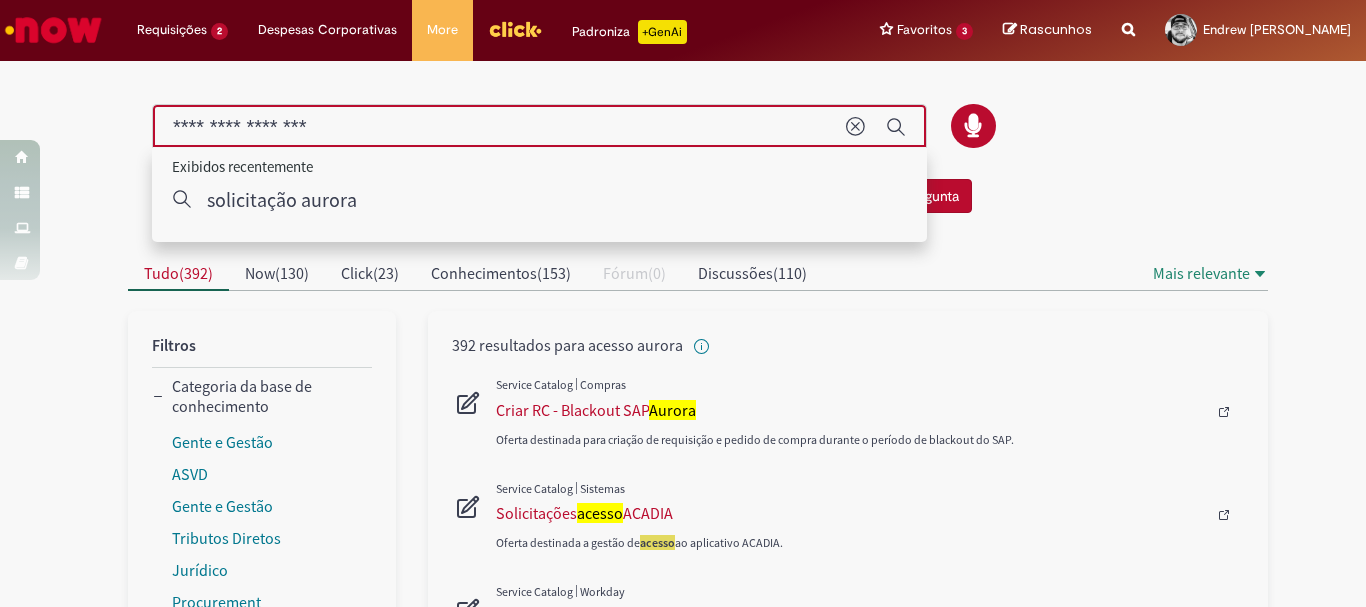 type on "**********" 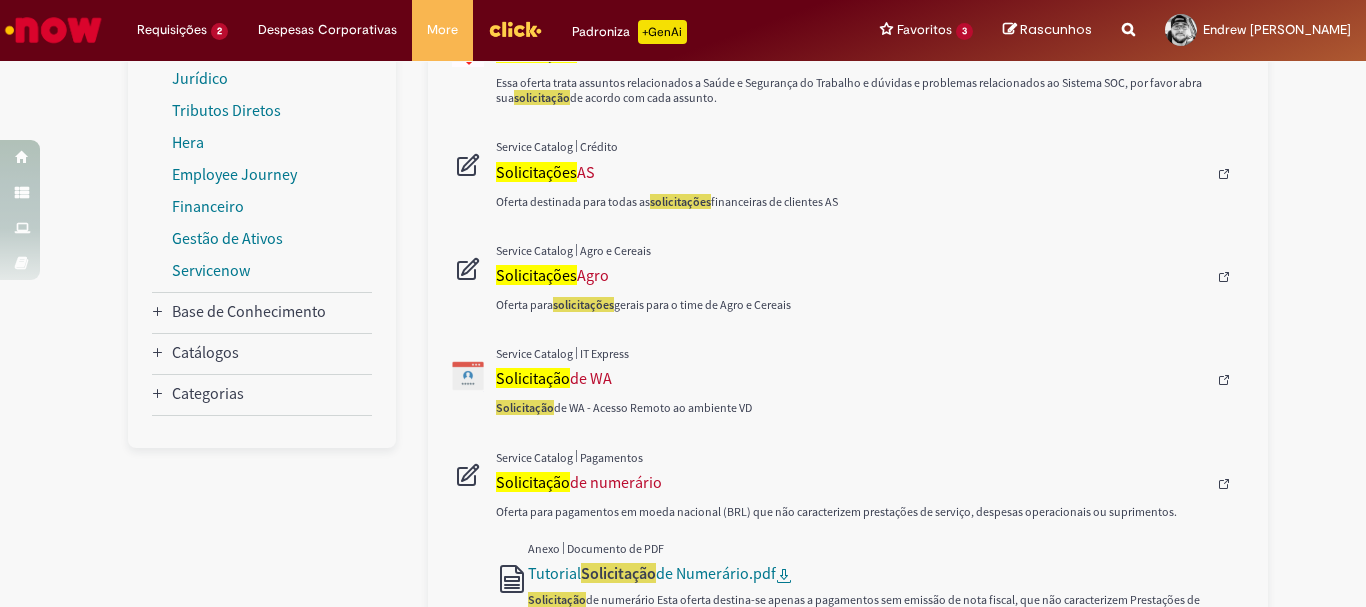 scroll, scrollTop: 0, scrollLeft: 0, axis: both 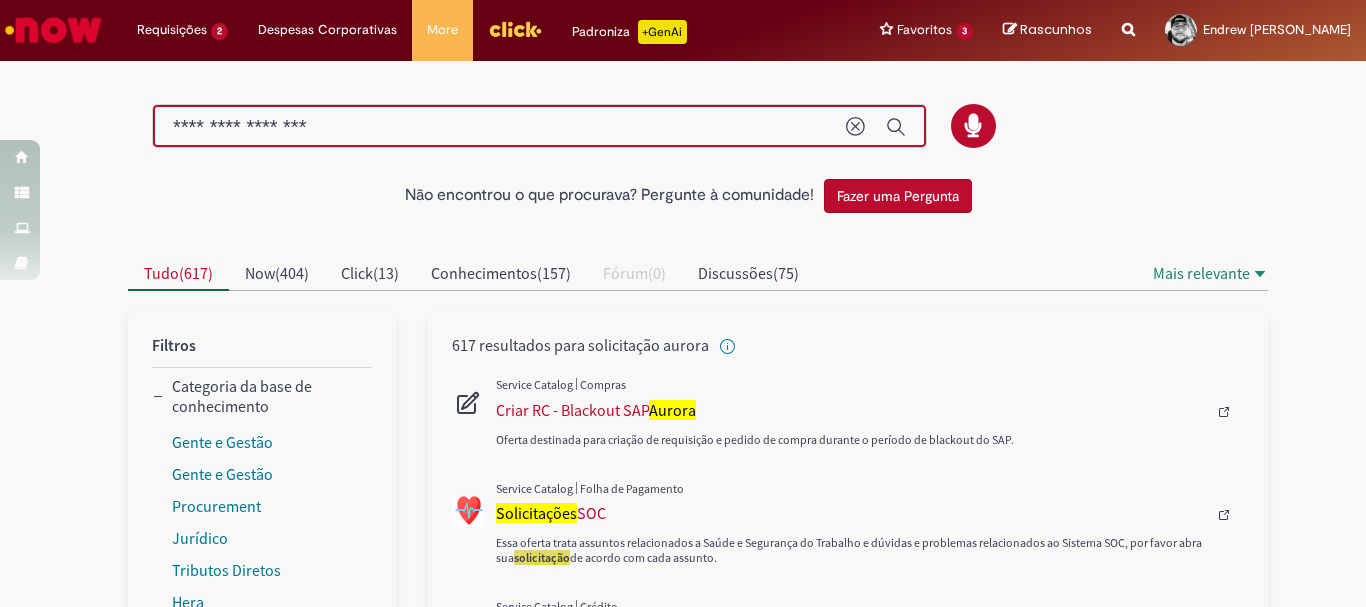 click at bounding box center (53, 30) 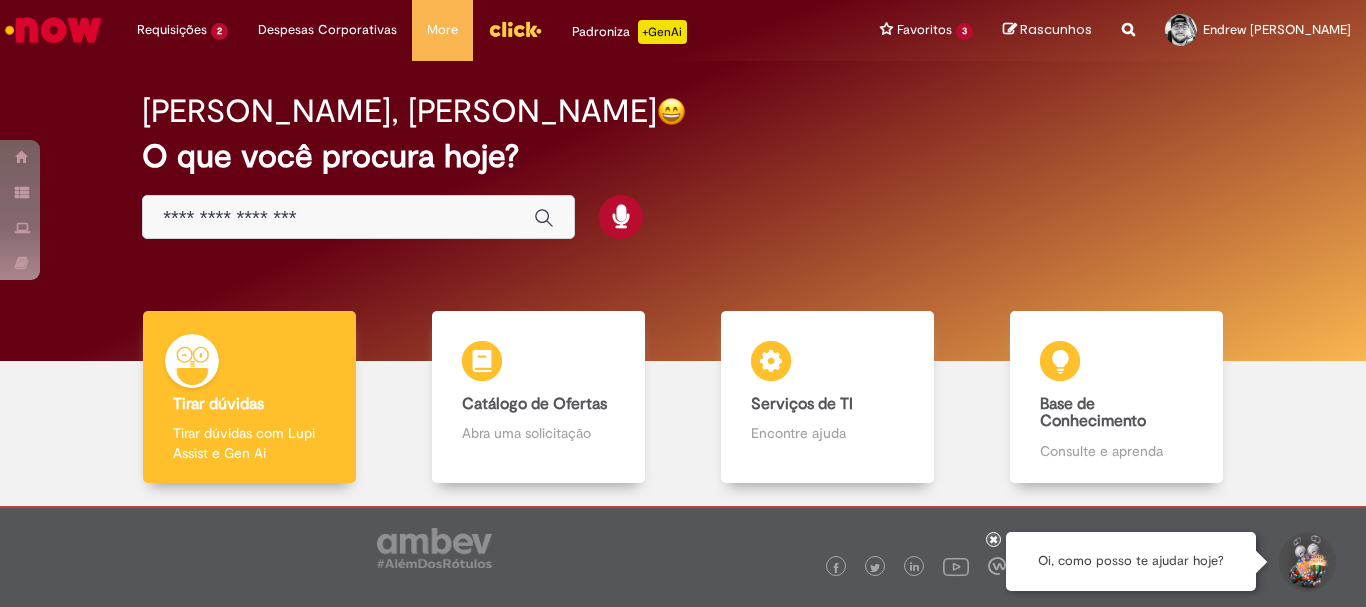 scroll, scrollTop: 0, scrollLeft: 0, axis: both 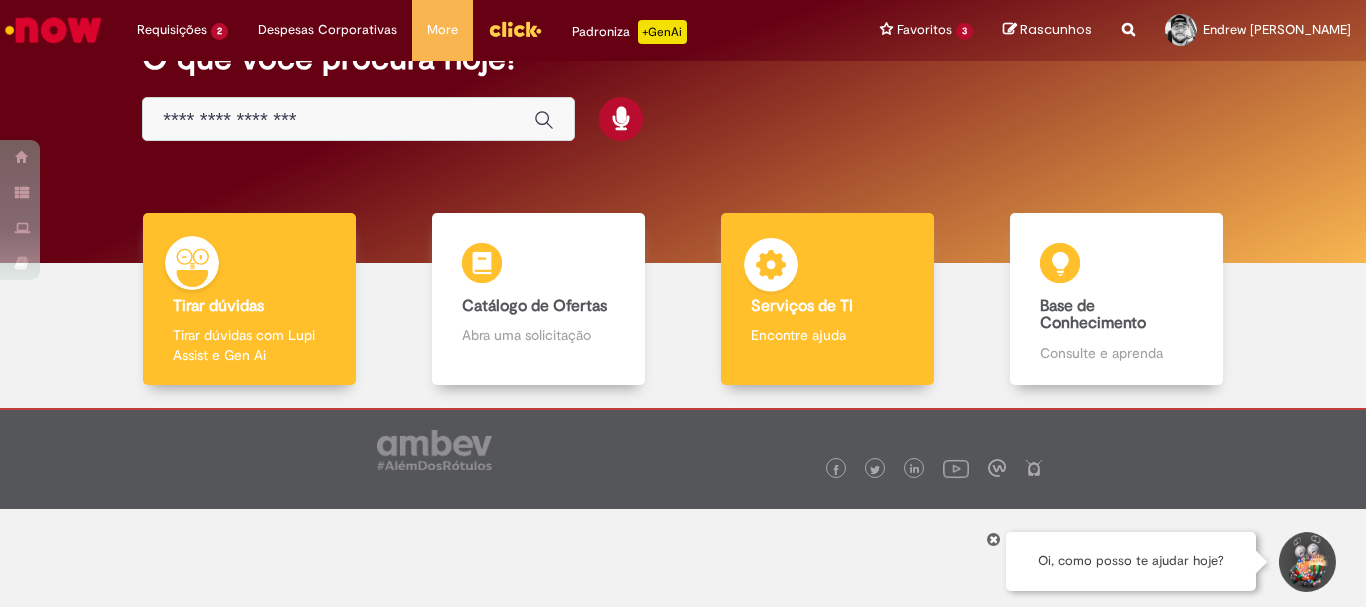 click on "Serviços de TI" at bounding box center (827, 307) 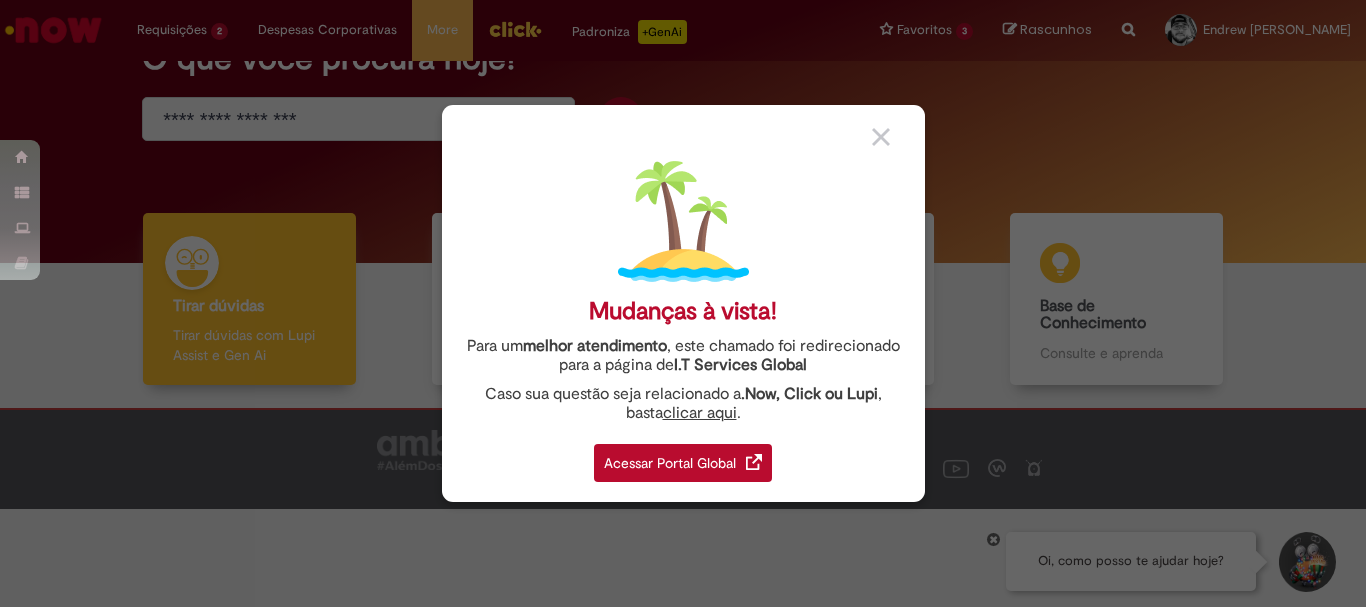click on "Acessar Portal Global" at bounding box center [683, 463] 